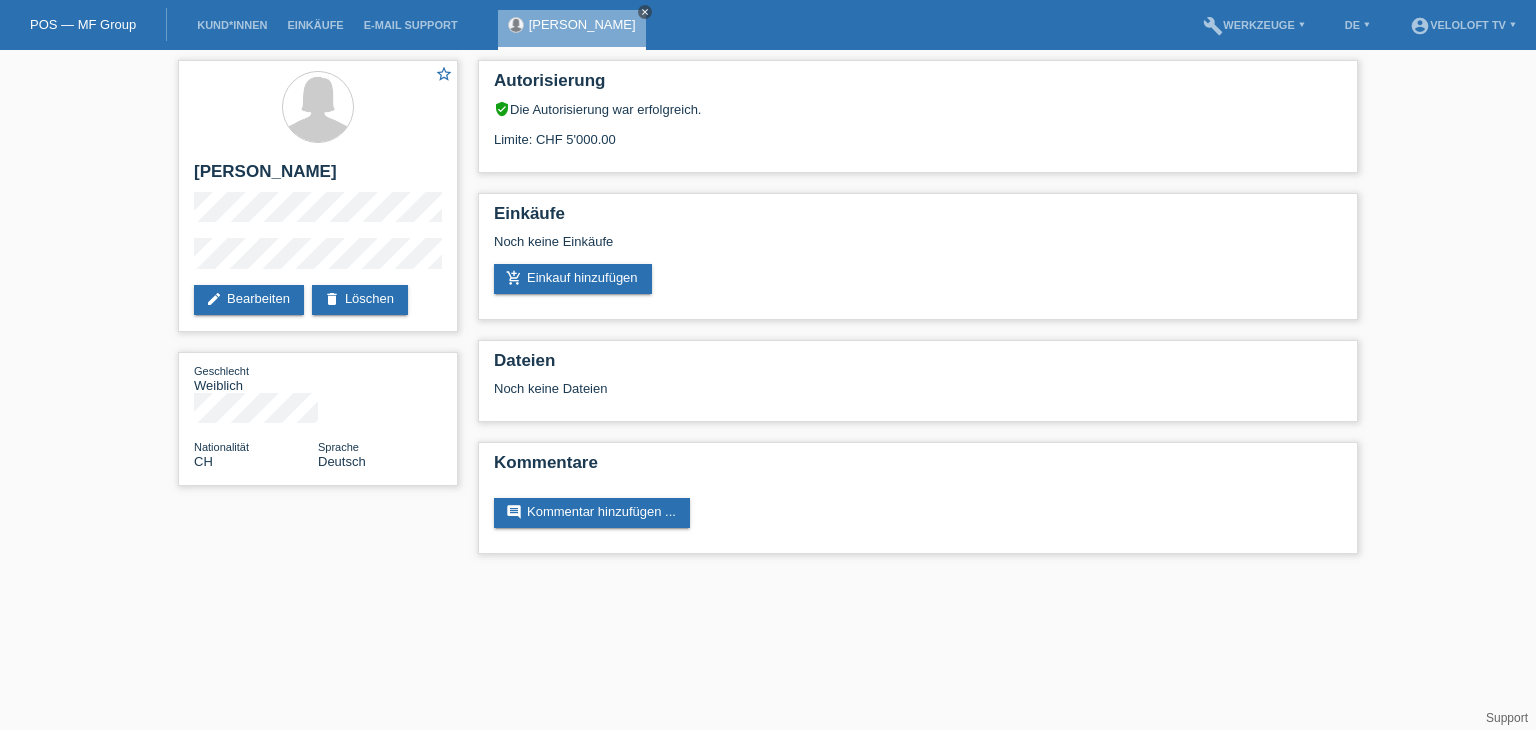 scroll, scrollTop: 0, scrollLeft: 0, axis: both 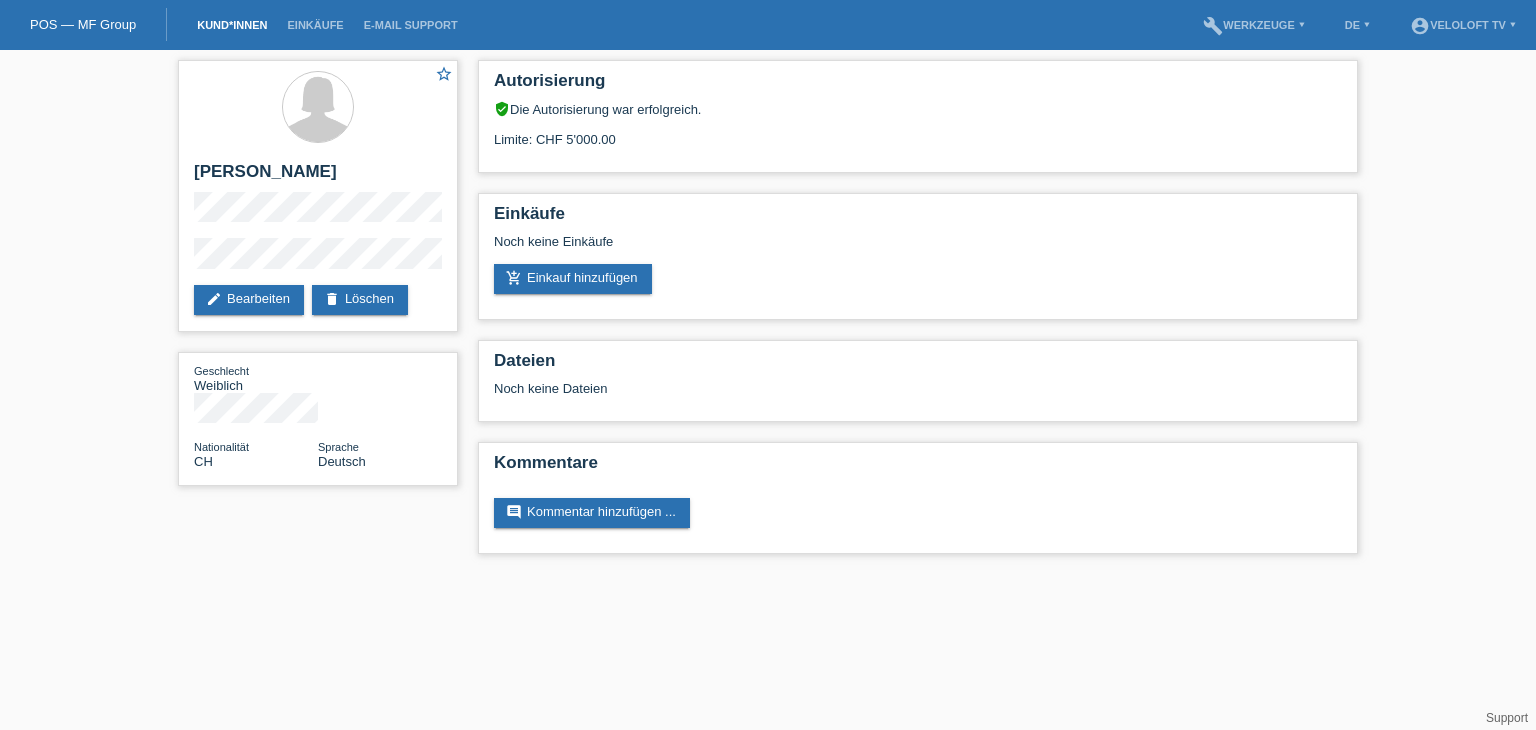 click on "Kund*innen" at bounding box center (232, 25) 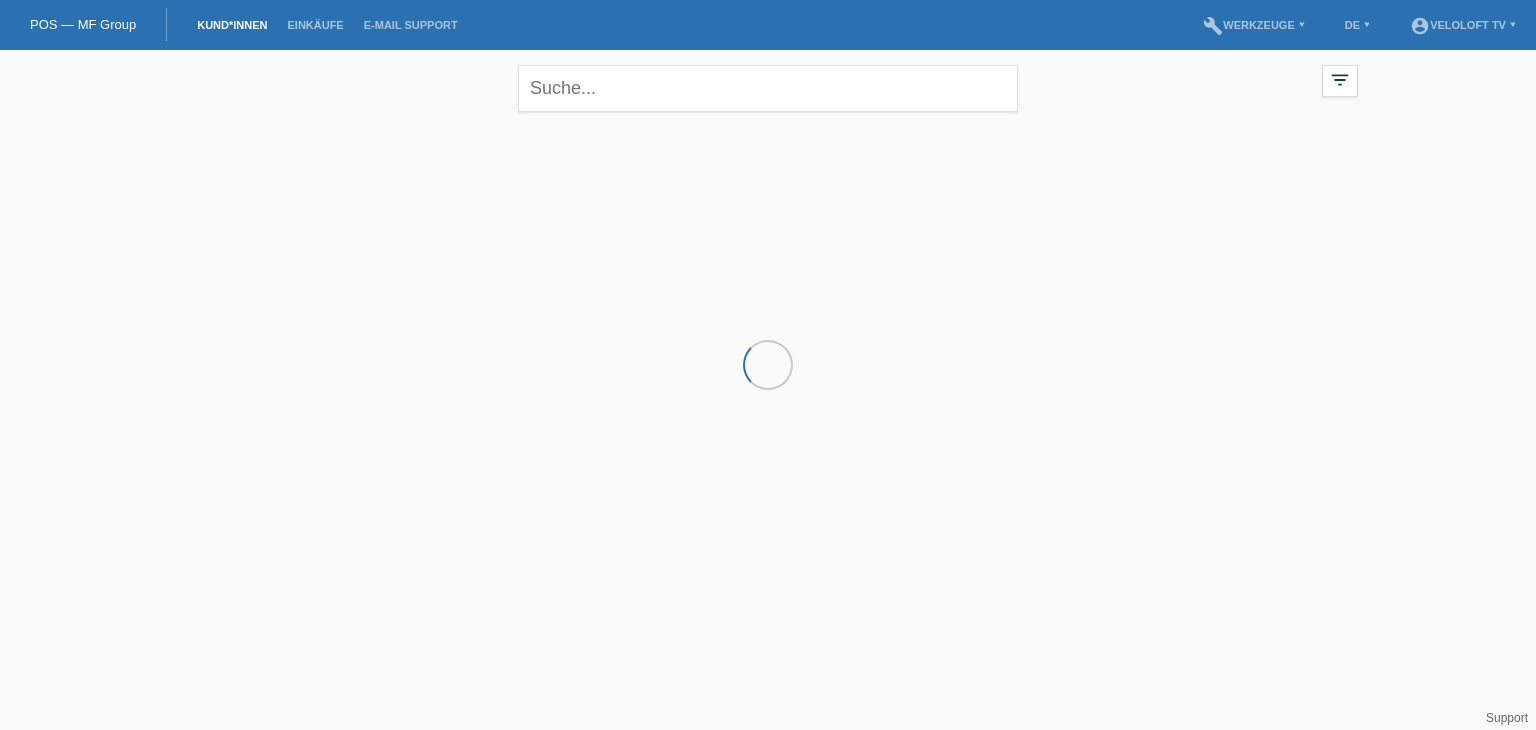 scroll, scrollTop: 0, scrollLeft: 0, axis: both 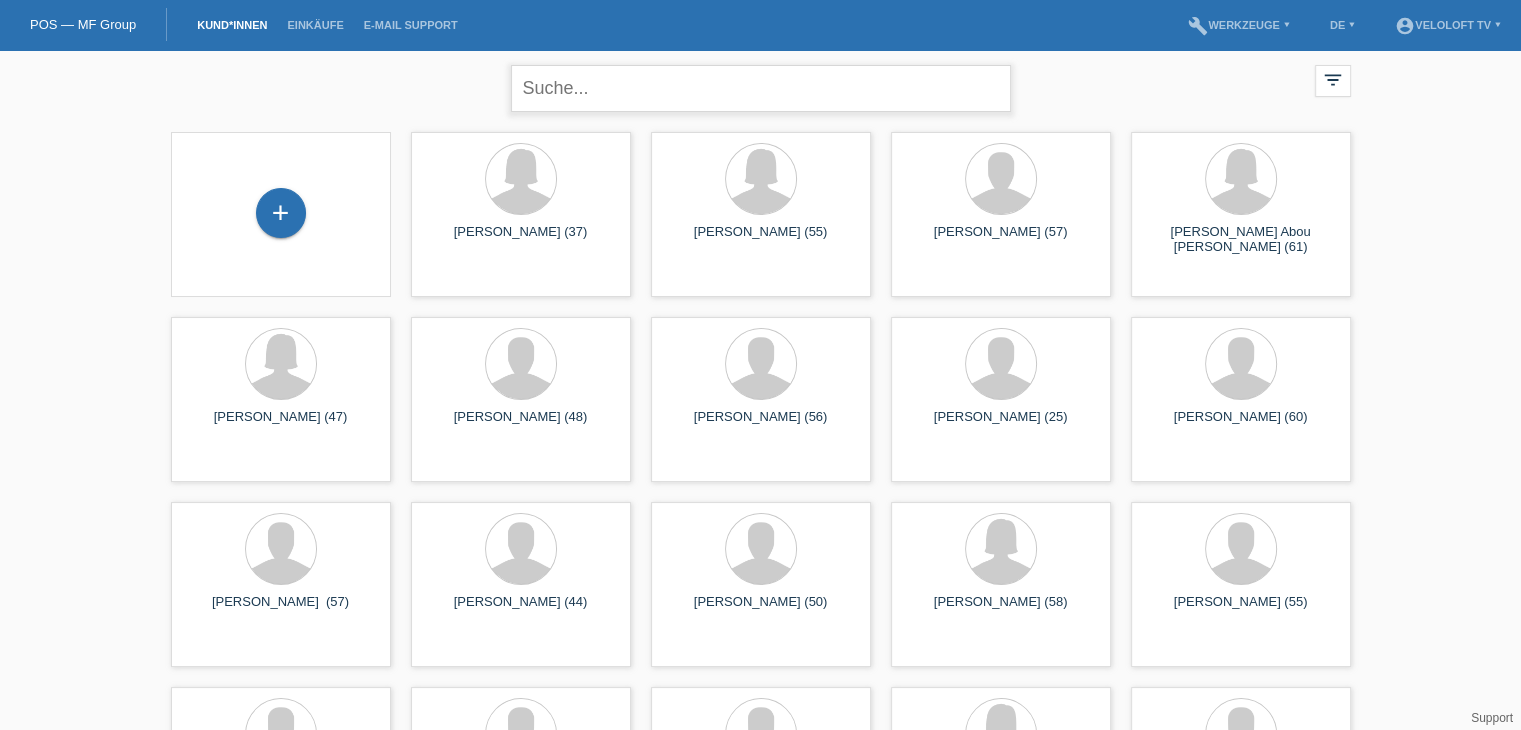 click at bounding box center [761, 88] 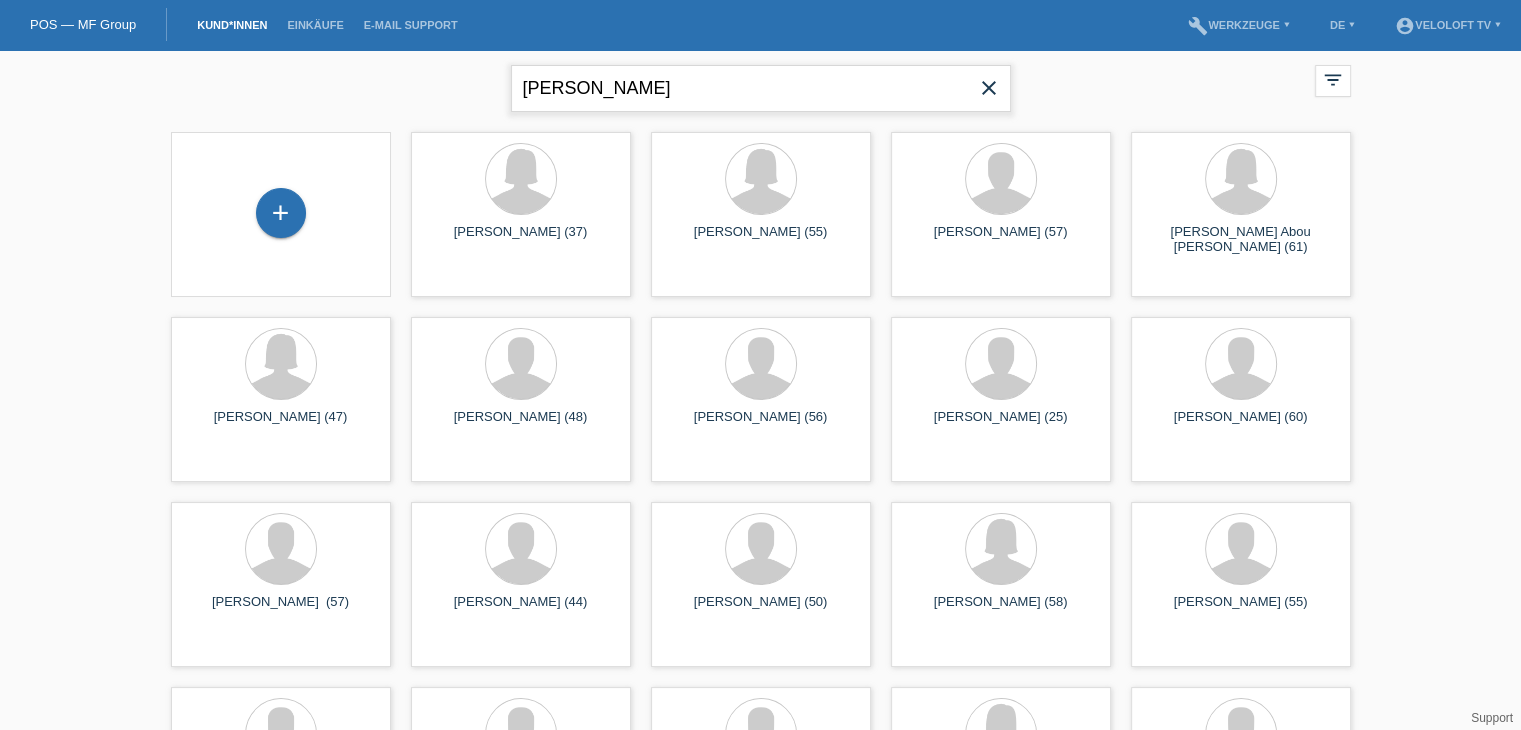 click on "[PERSON_NAME]" at bounding box center [761, 88] 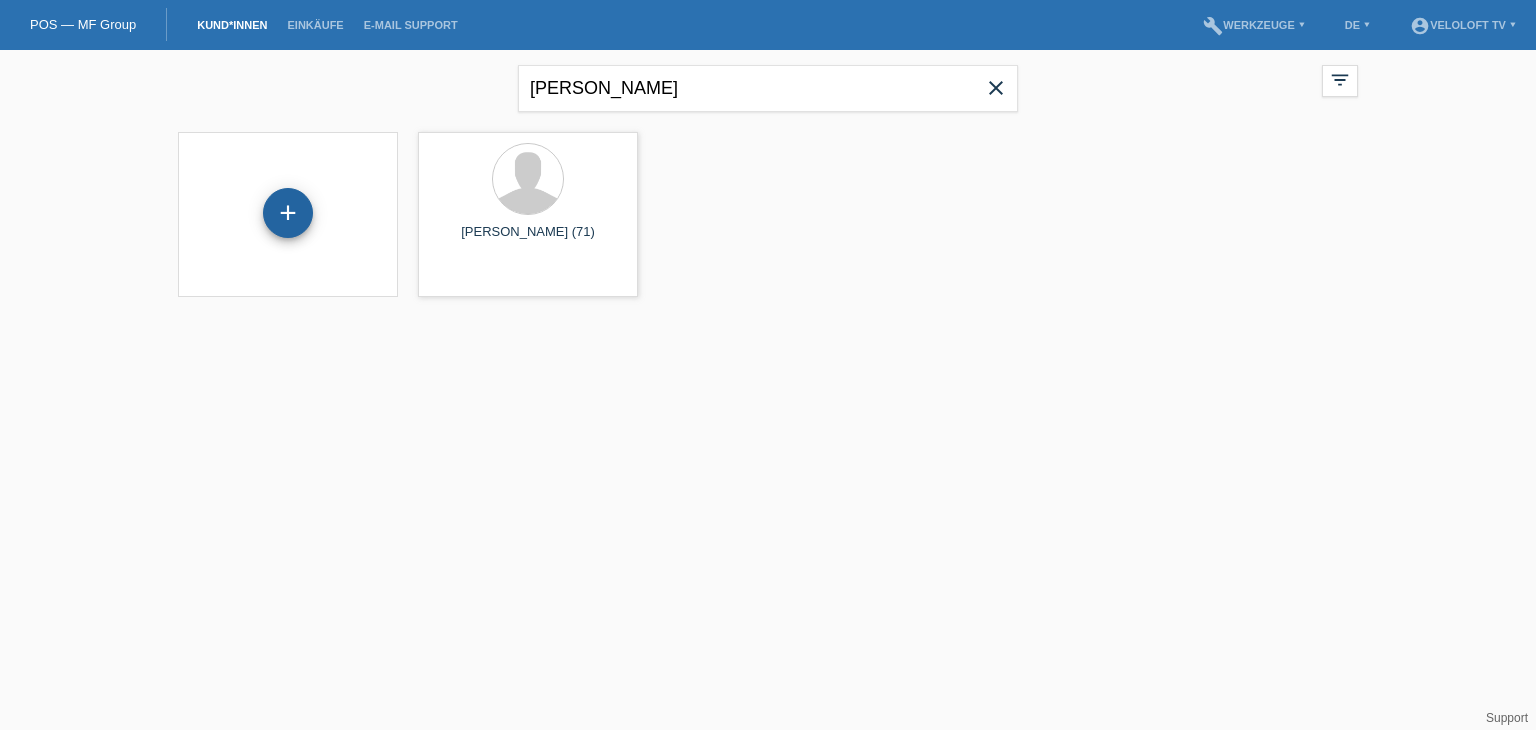 click on "+" at bounding box center [288, 213] 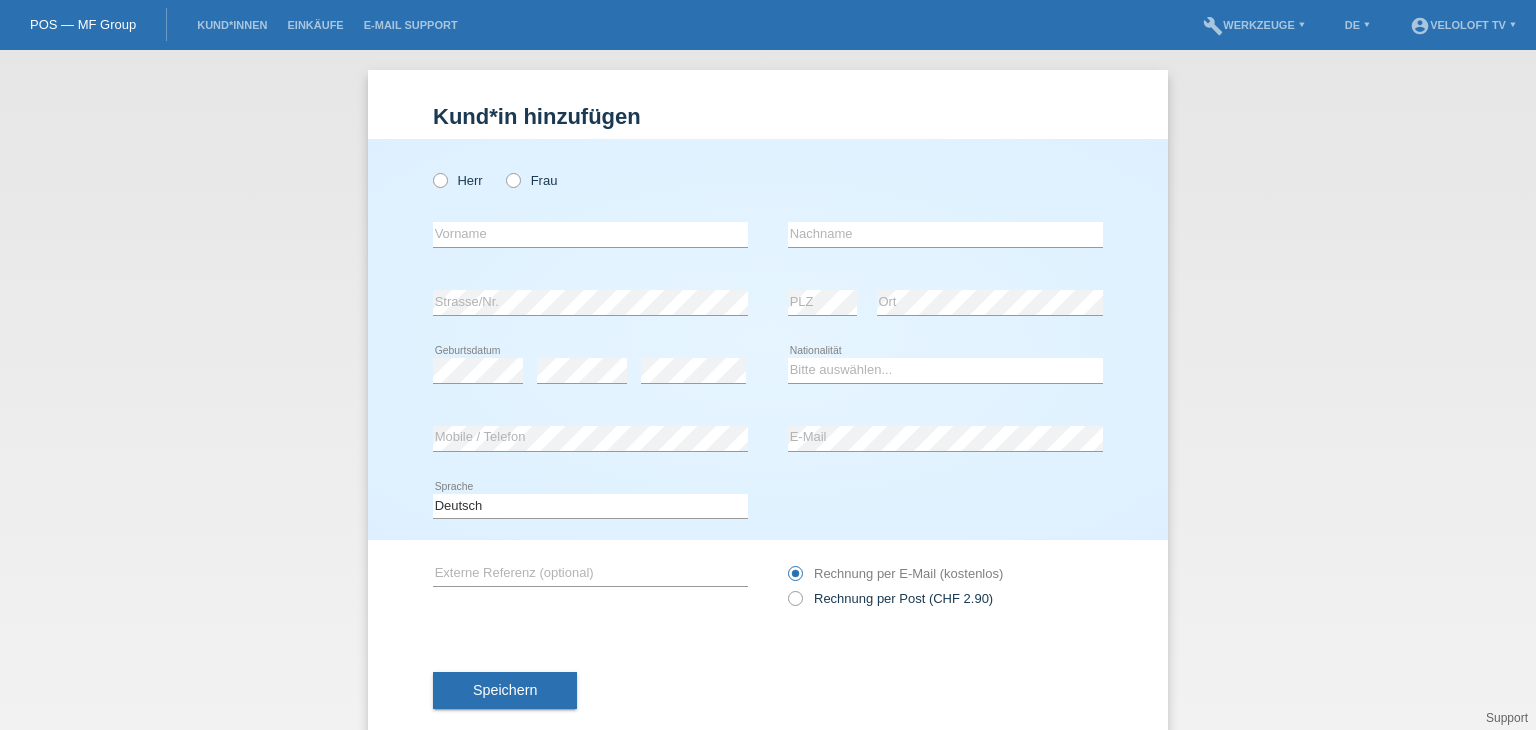 scroll, scrollTop: 0, scrollLeft: 0, axis: both 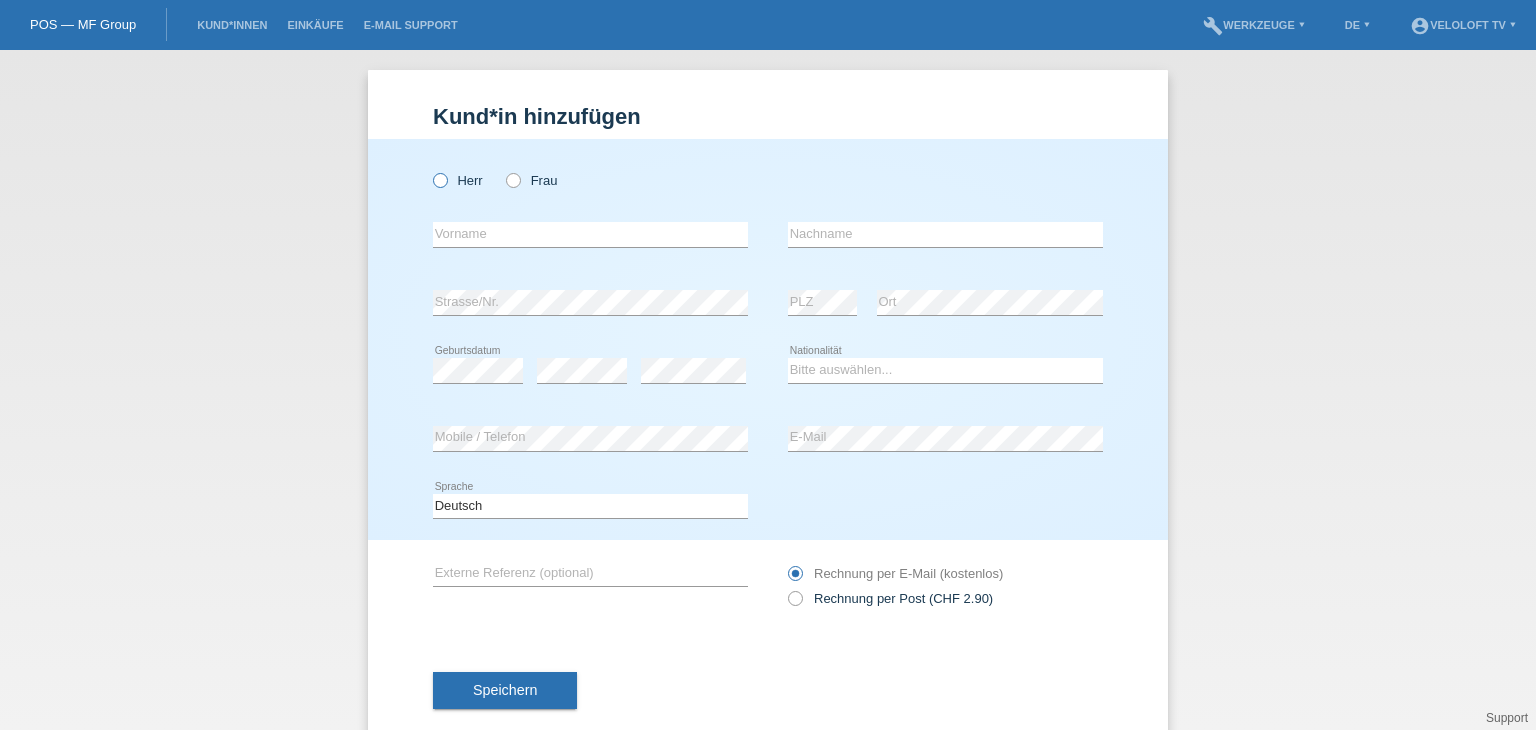 click at bounding box center (430, 170) 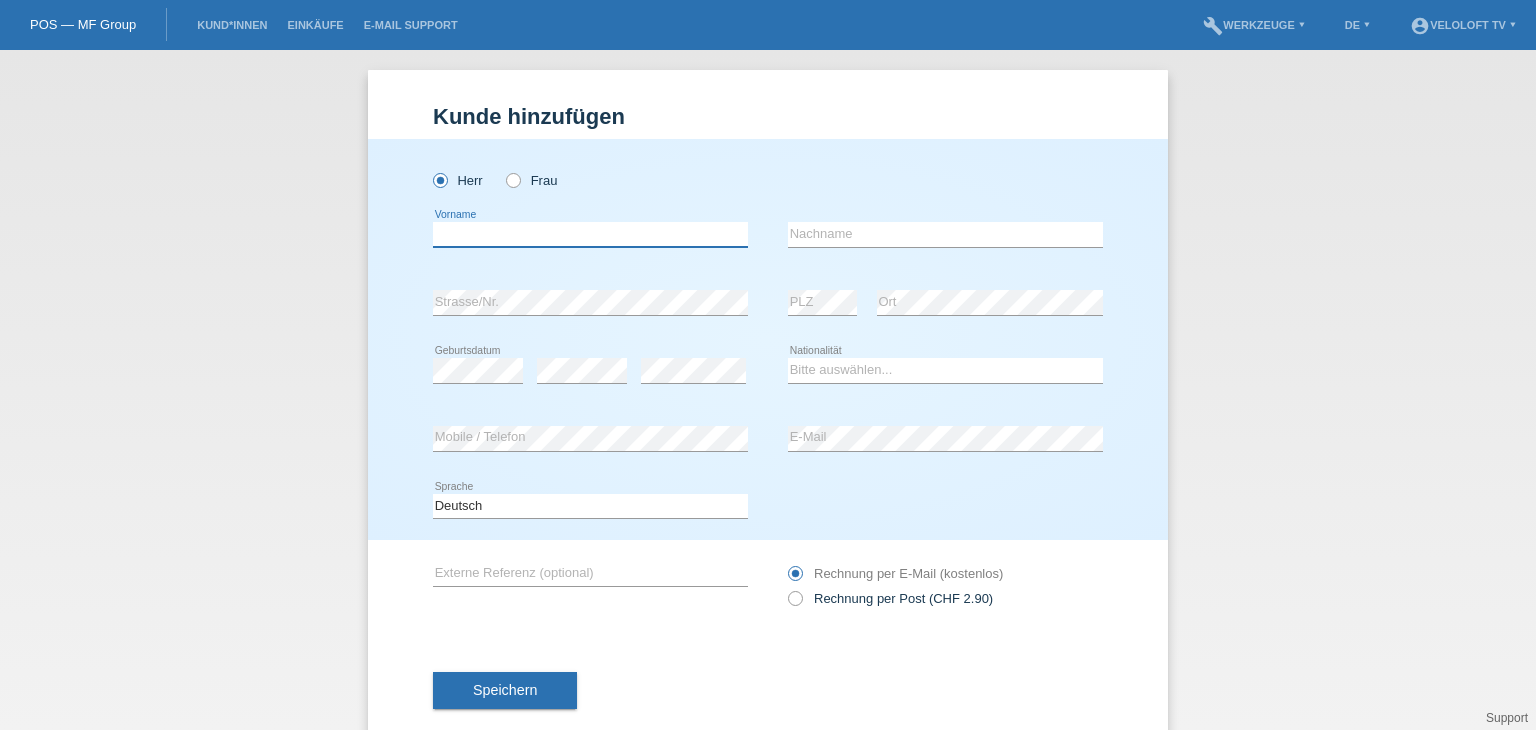 click at bounding box center [590, 234] 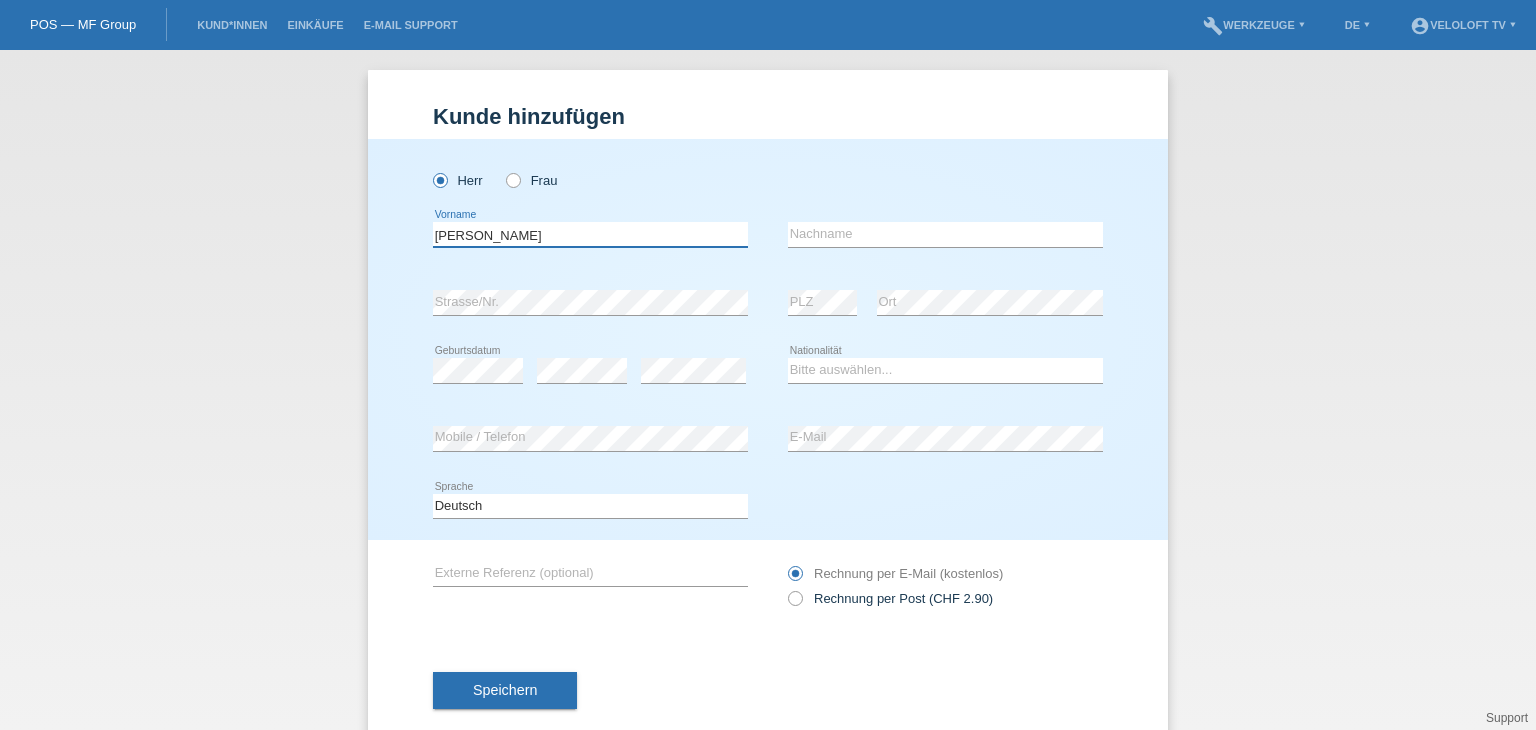 drag, startPoint x: 464, startPoint y: 230, endPoint x: 595, endPoint y: 230, distance: 131 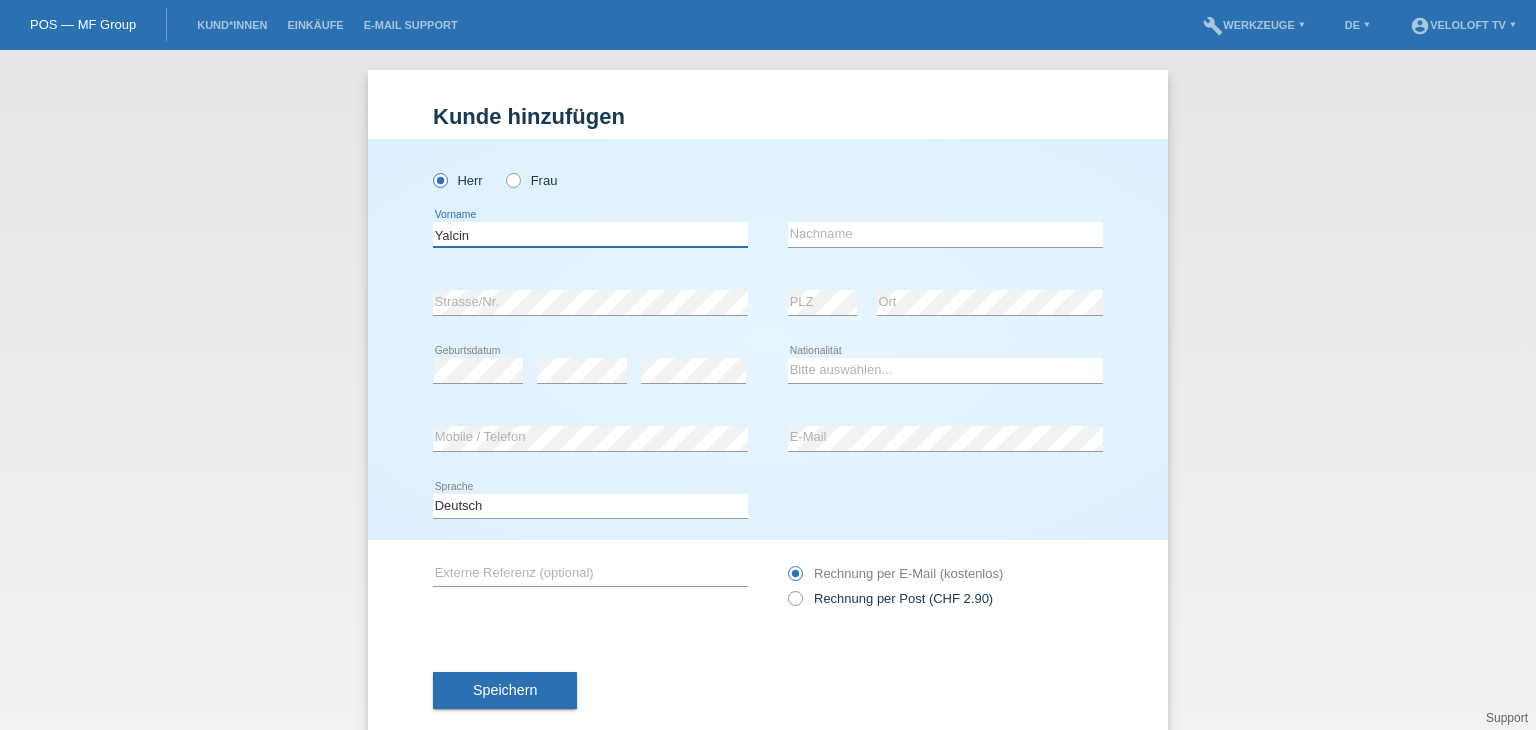 type on "Yalcin" 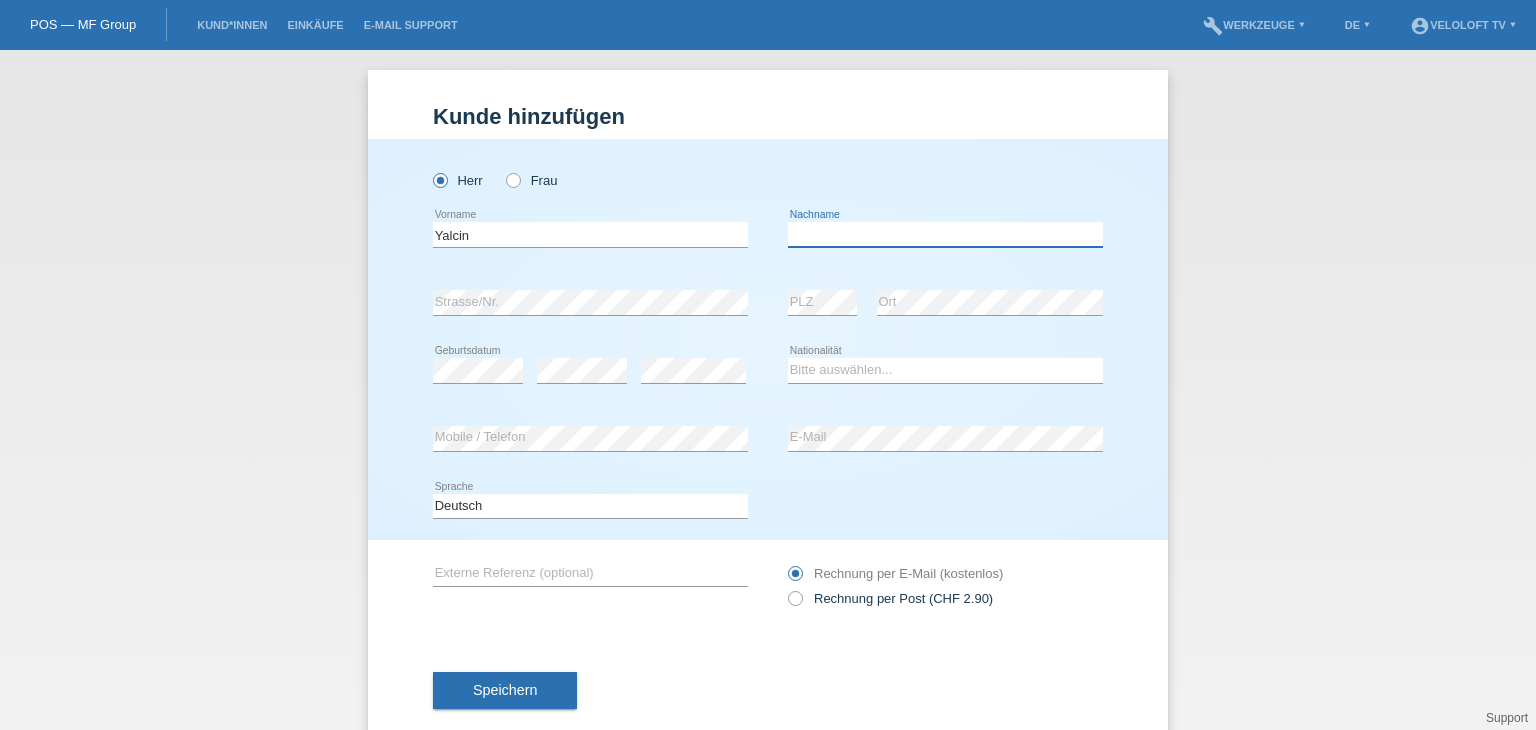 click at bounding box center [945, 234] 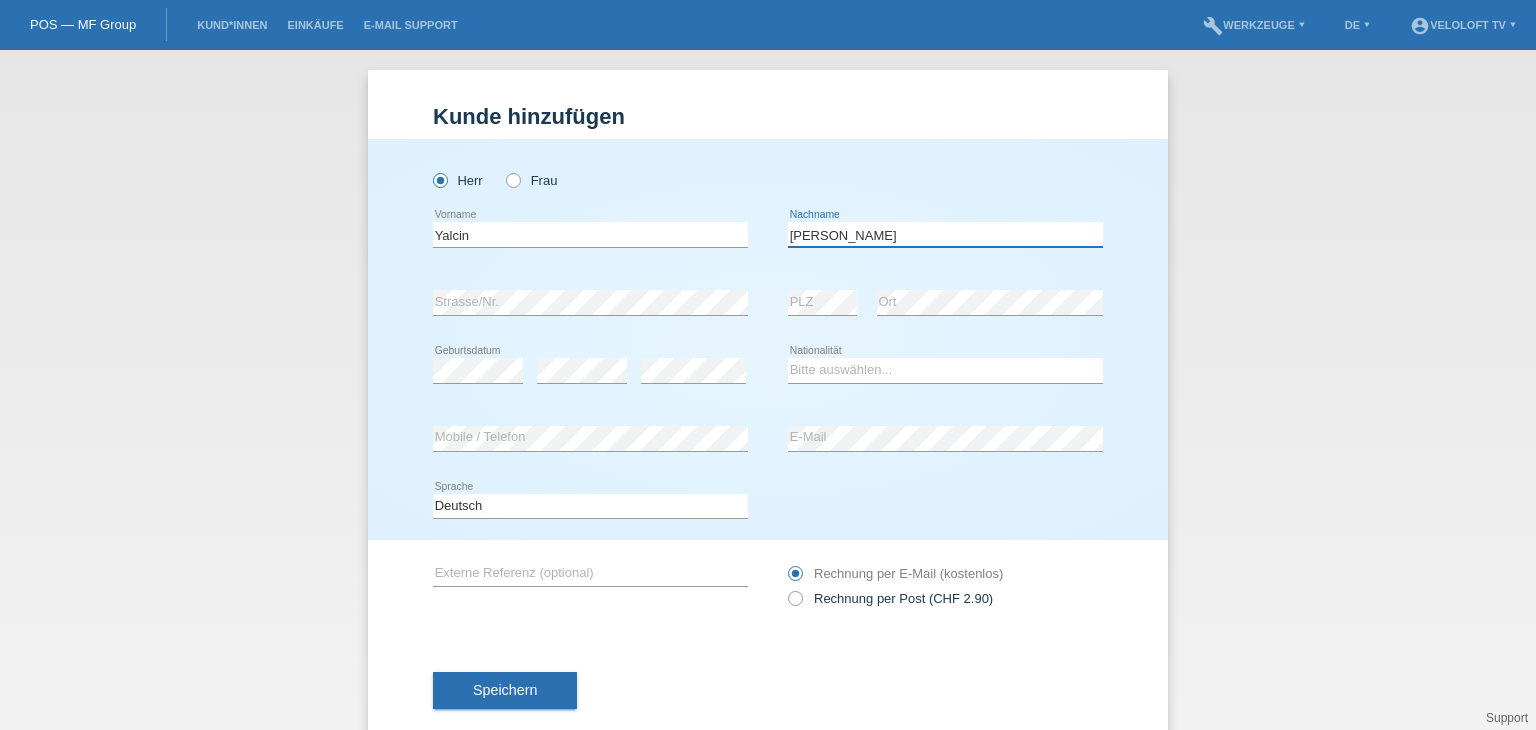 type on "[PERSON_NAME]" 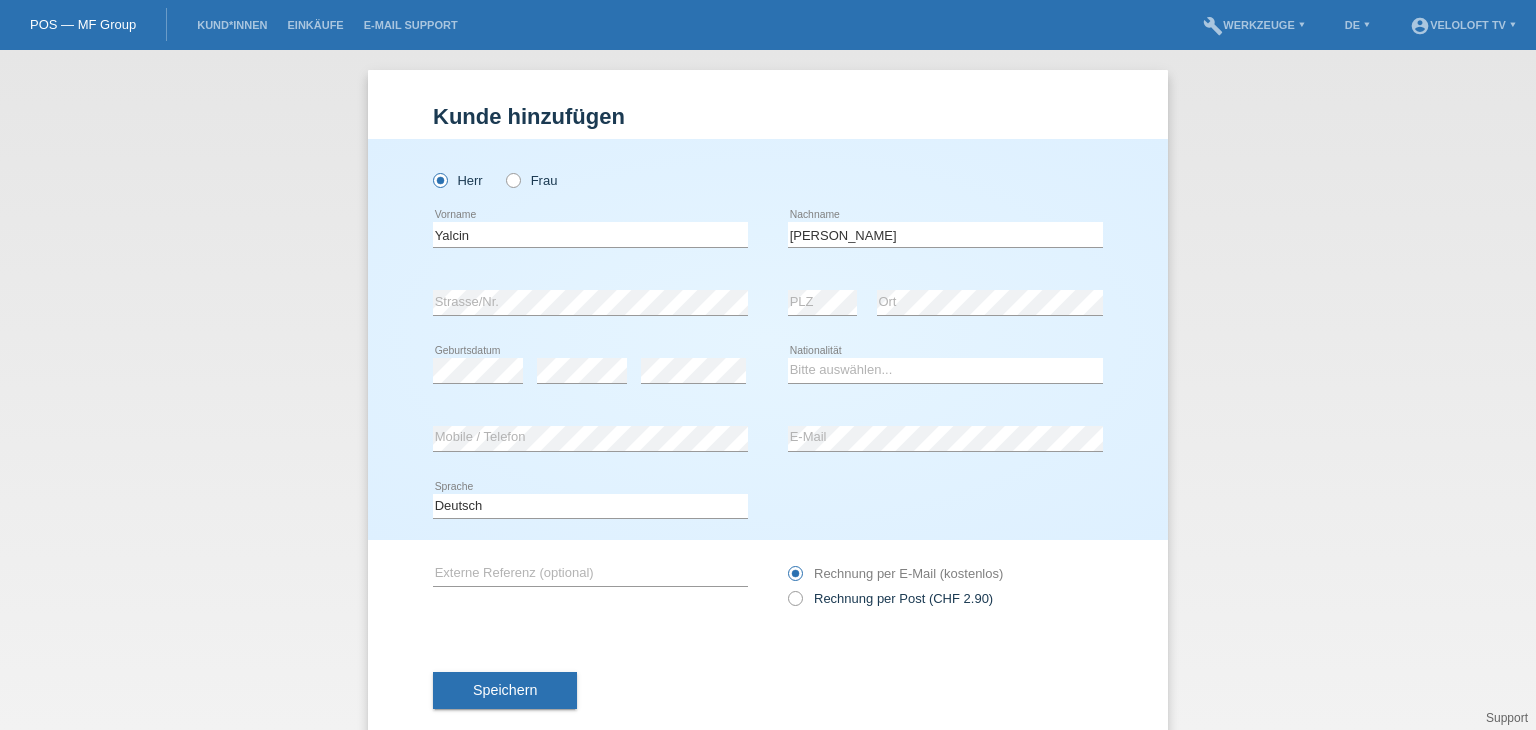 click on "error
Strasse/Nr." at bounding box center [590, 303] 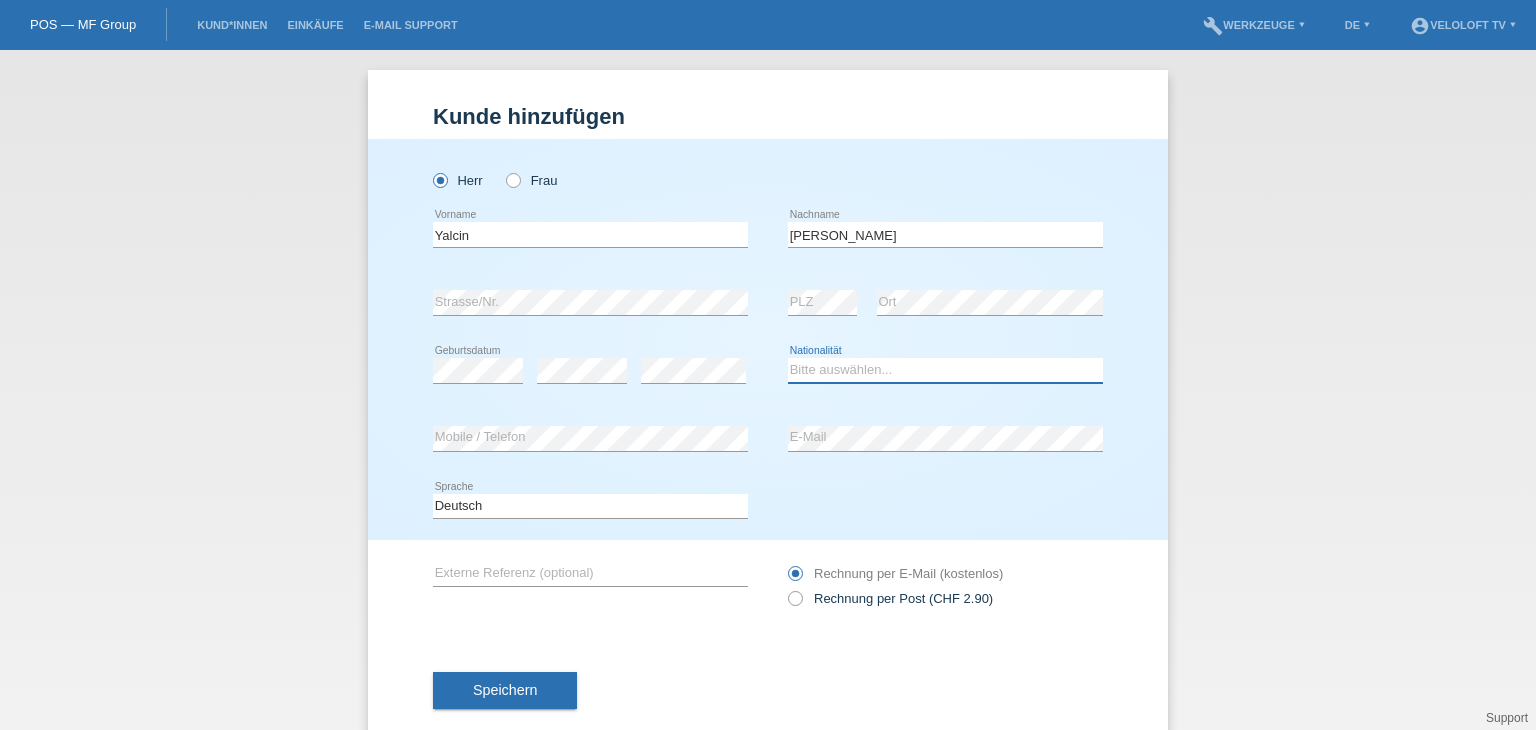 click on "Bitte auswählen...
[GEOGRAPHIC_DATA]
[GEOGRAPHIC_DATA]
[GEOGRAPHIC_DATA]
[GEOGRAPHIC_DATA]
------------
[GEOGRAPHIC_DATA]
[GEOGRAPHIC_DATA]
[GEOGRAPHIC_DATA]
[GEOGRAPHIC_DATA]
[GEOGRAPHIC_DATA]" at bounding box center [945, 370] 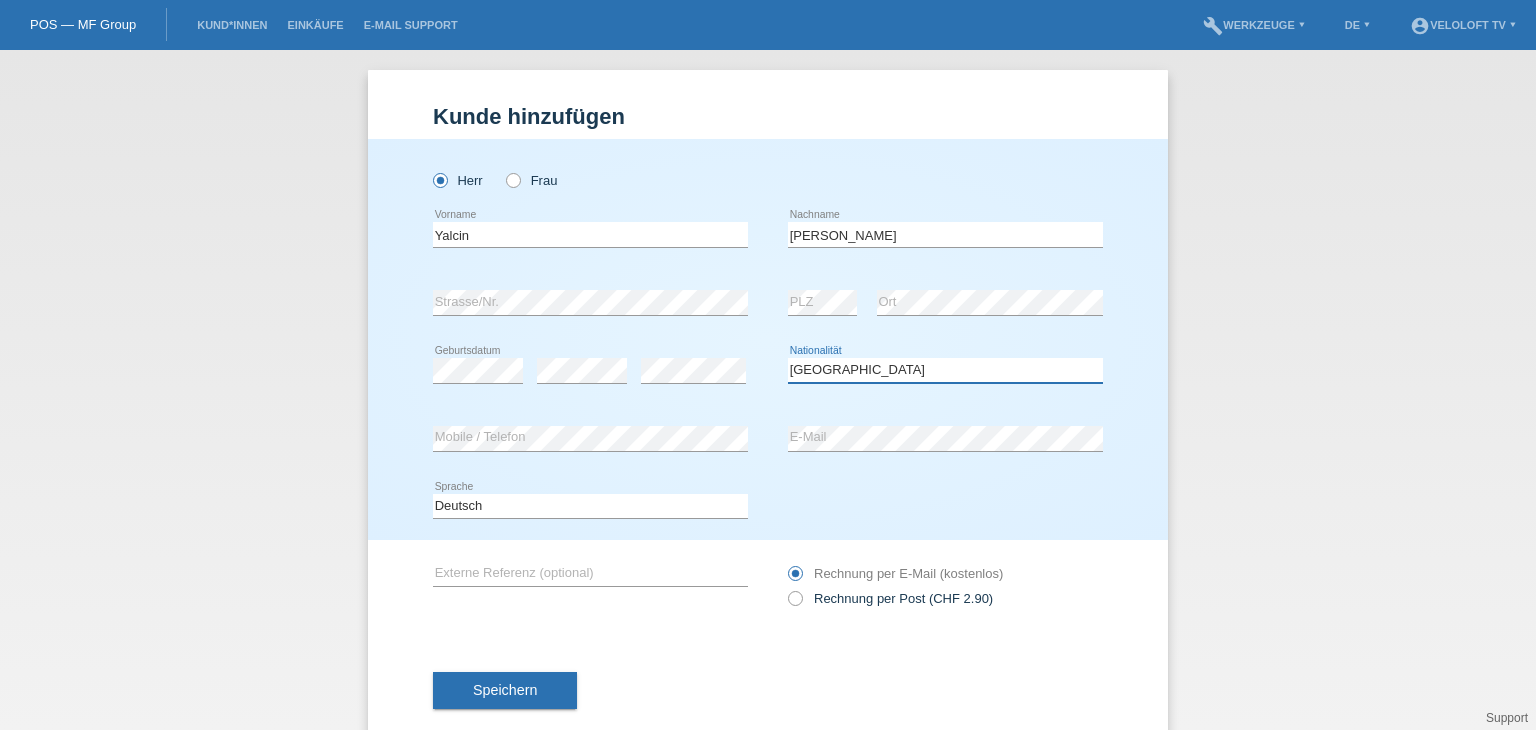 click on "Bitte auswählen...
[GEOGRAPHIC_DATA]
[GEOGRAPHIC_DATA]
[GEOGRAPHIC_DATA]
[GEOGRAPHIC_DATA]
------------
[GEOGRAPHIC_DATA]
[GEOGRAPHIC_DATA]
[GEOGRAPHIC_DATA]
[GEOGRAPHIC_DATA]
[GEOGRAPHIC_DATA]" at bounding box center [945, 370] 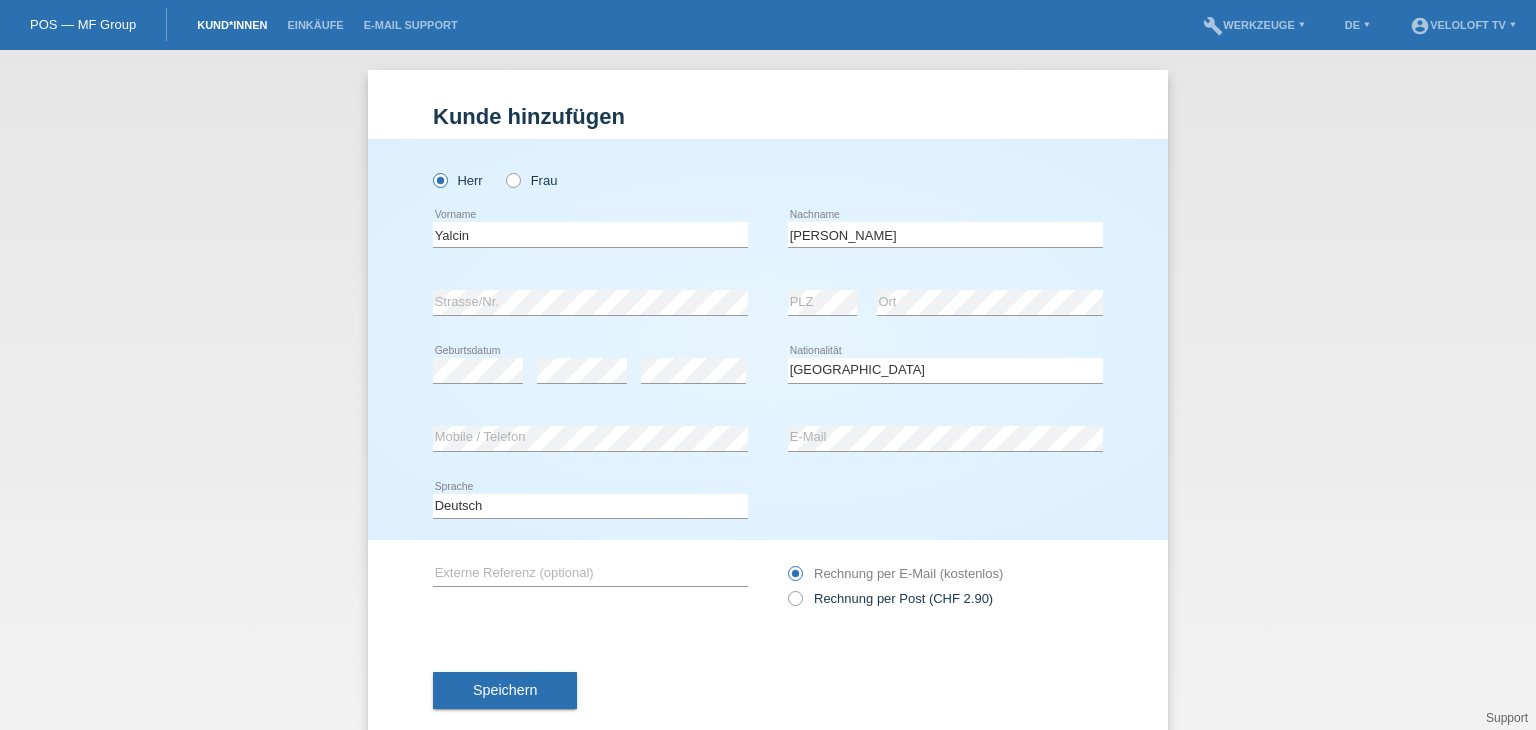 click on "Kund*innen" at bounding box center (232, 25) 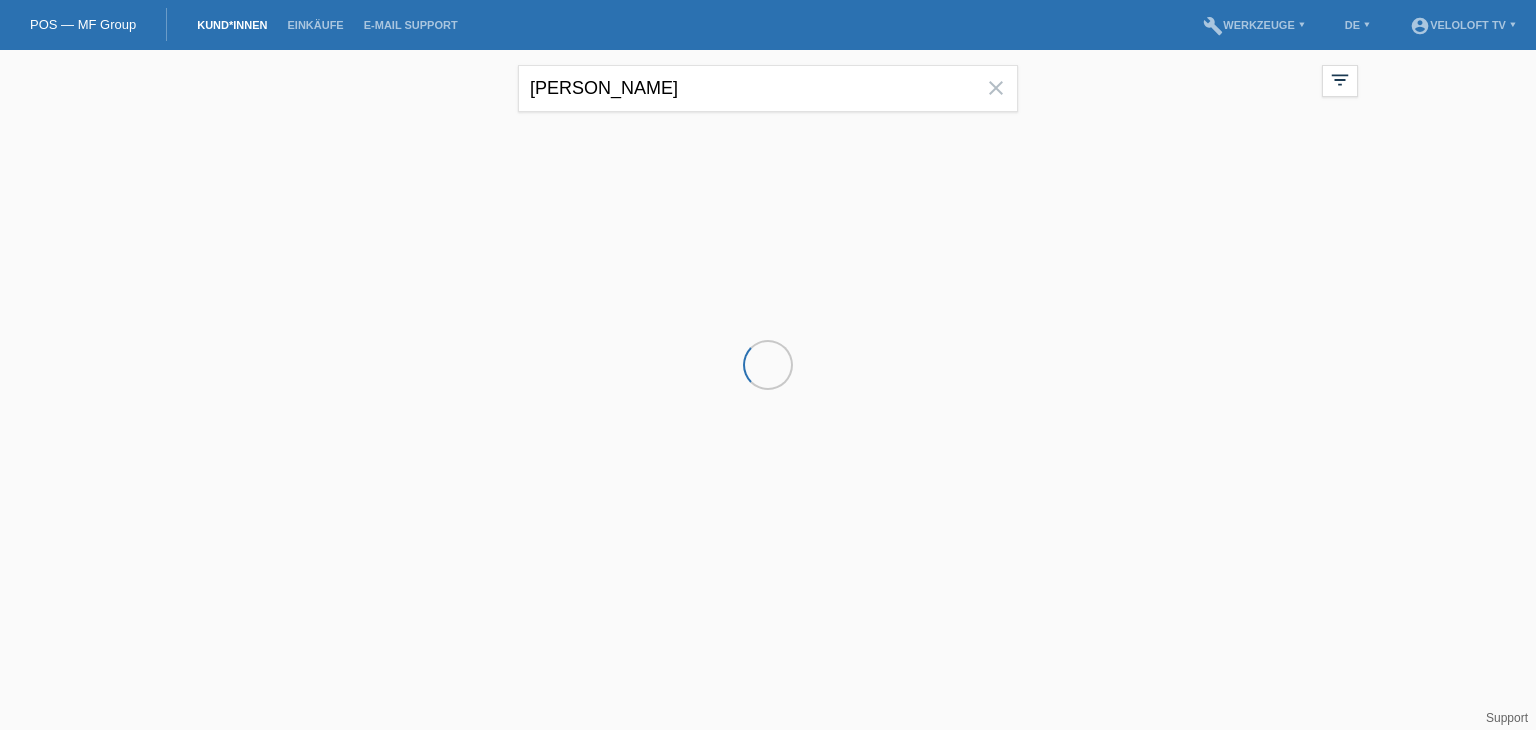 scroll, scrollTop: 0, scrollLeft: 0, axis: both 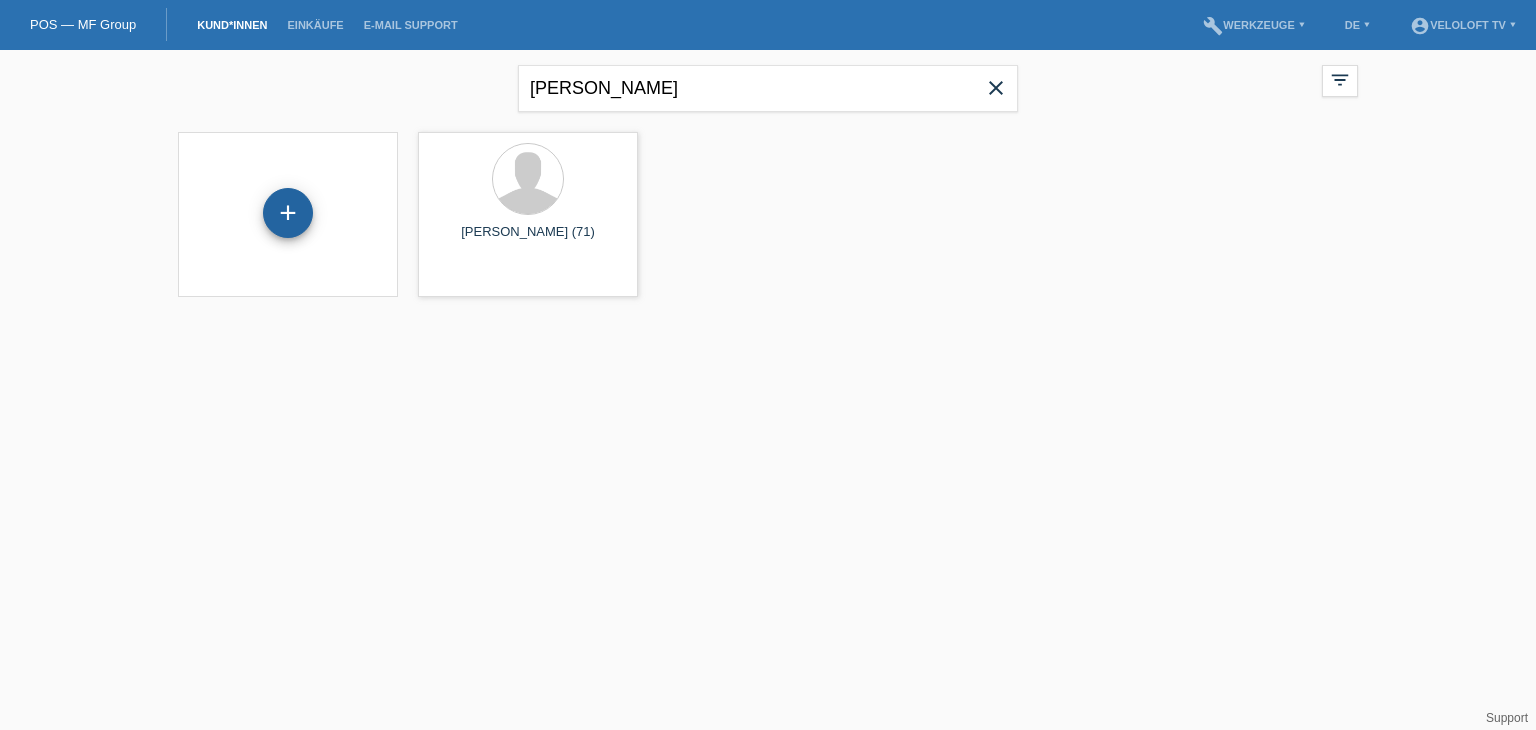 click on "+" at bounding box center [288, 213] 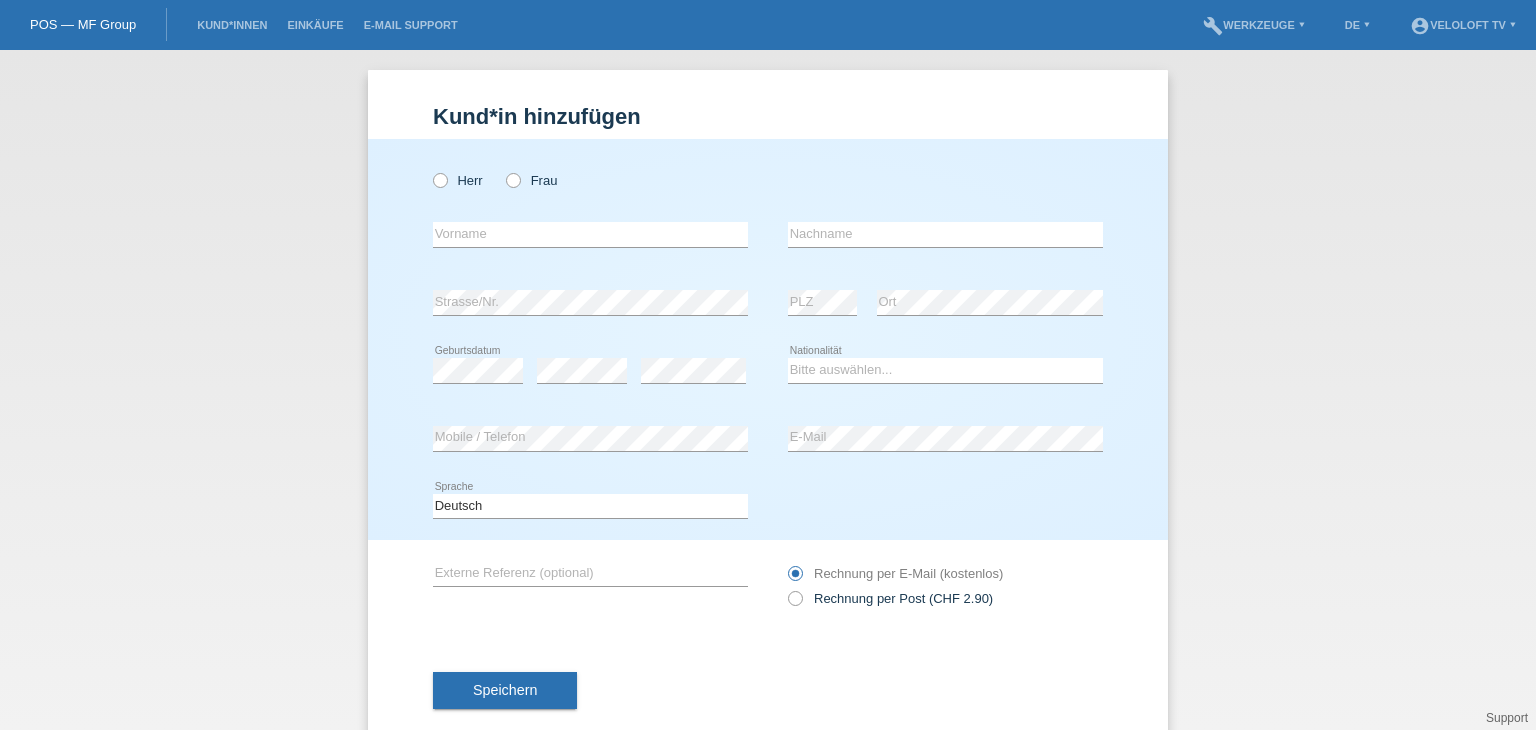 scroll, scrollTop: 0, scrollLeft: 0, axis: both 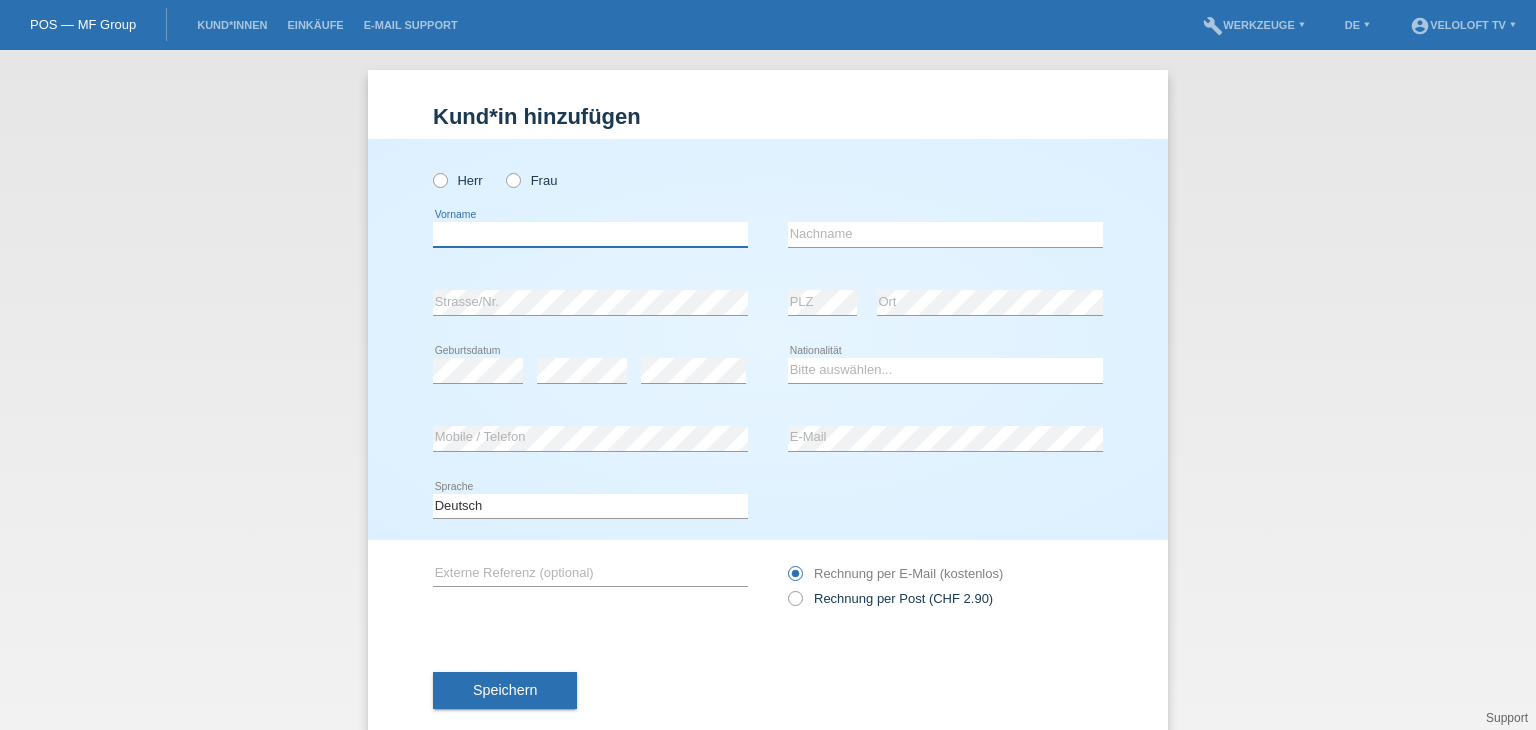click at bounding box center [590, 234] 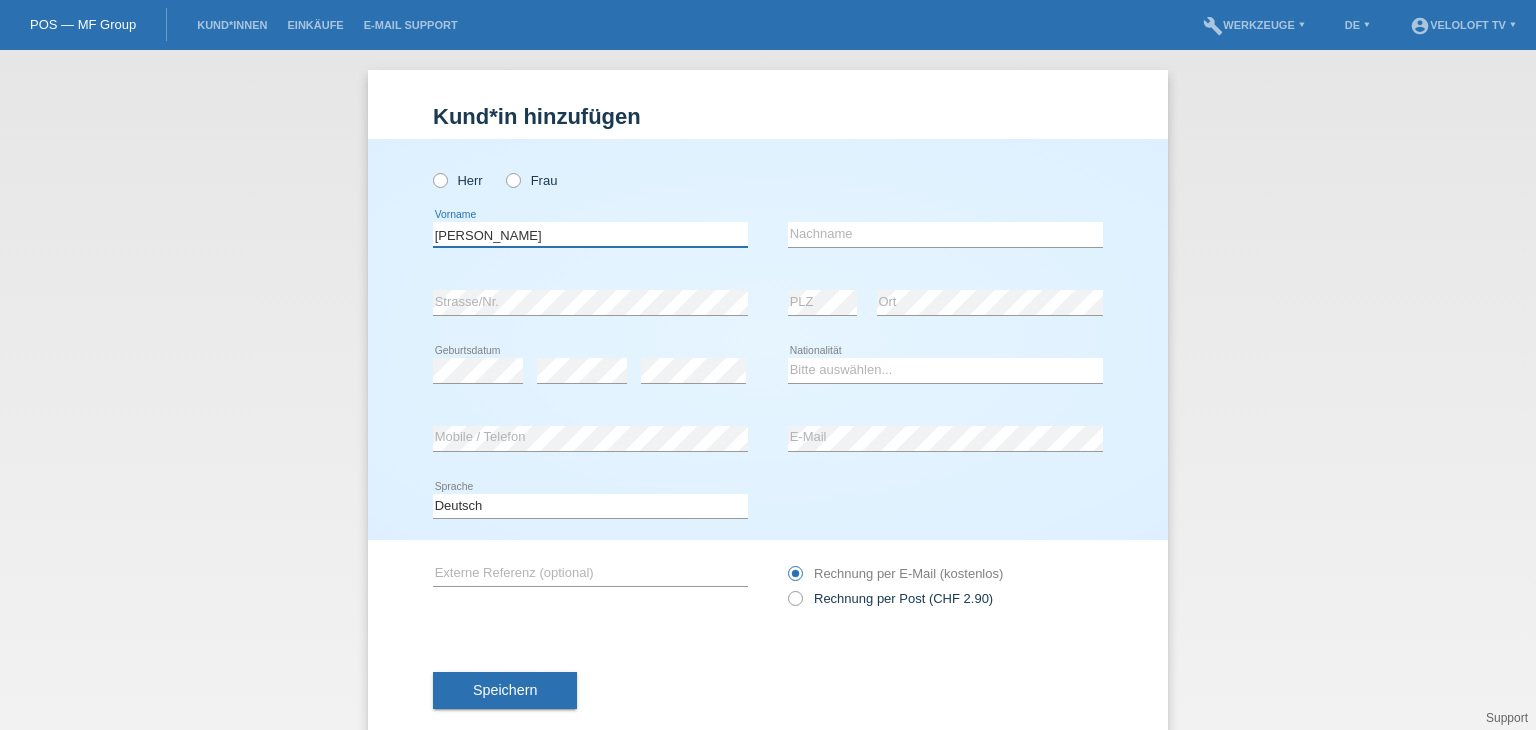 drag, startPoint x: 468, startPoint y: 231, endPoint x: 660, endPoint y: 230, distance: 192.00261 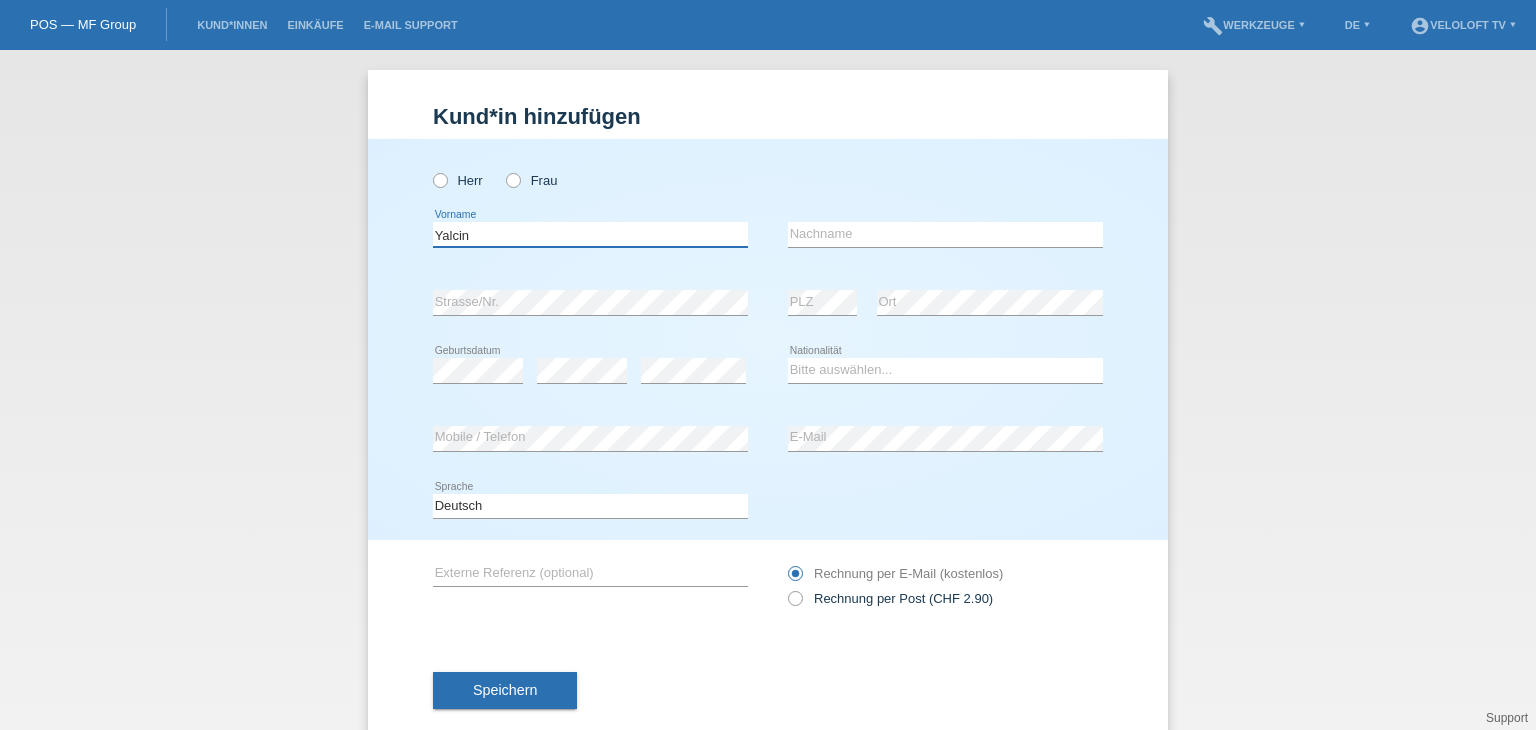 type on "Yalcin" 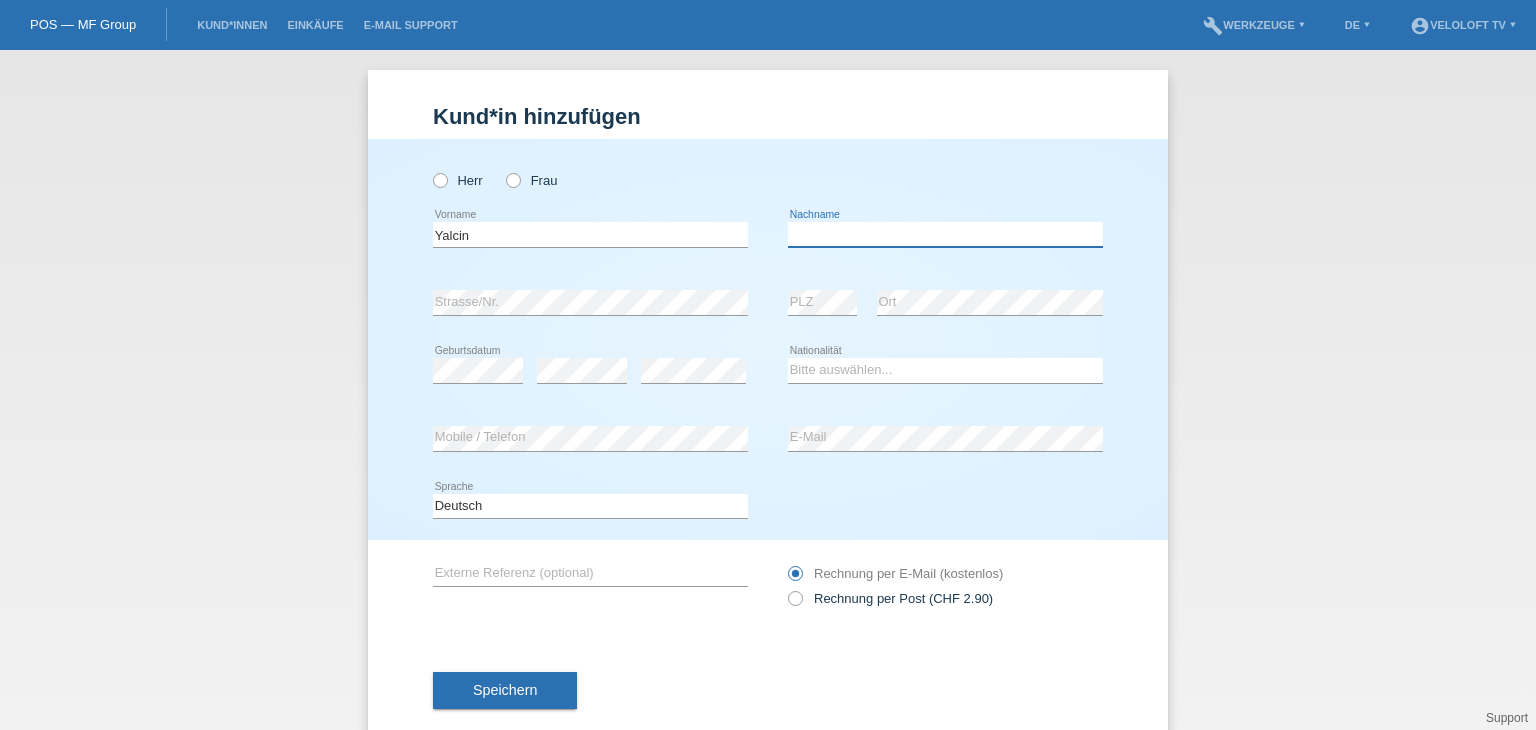 click at bounding box center [945, 234] 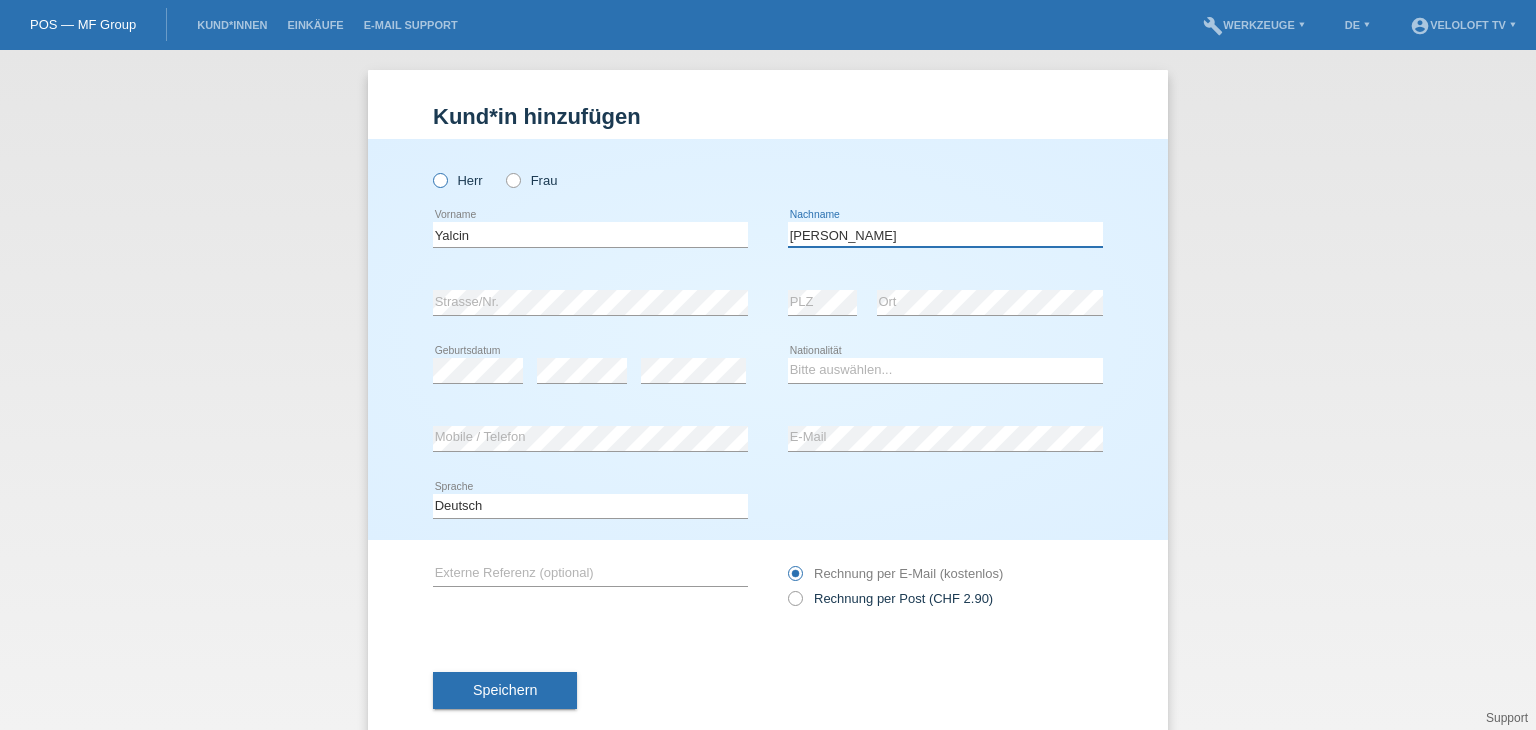 type on "[PERSON_NAME]" 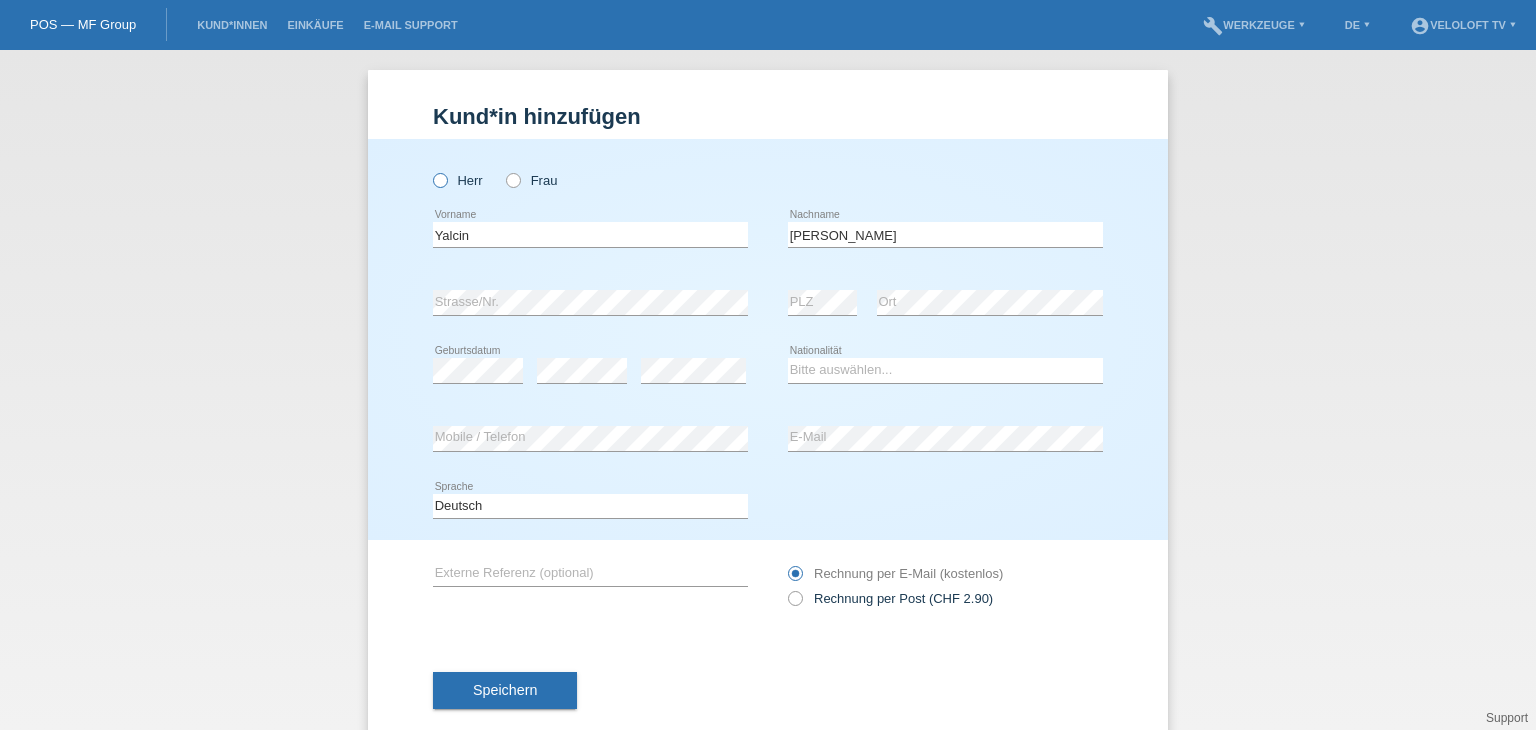 click at bounding box center [430, 170] 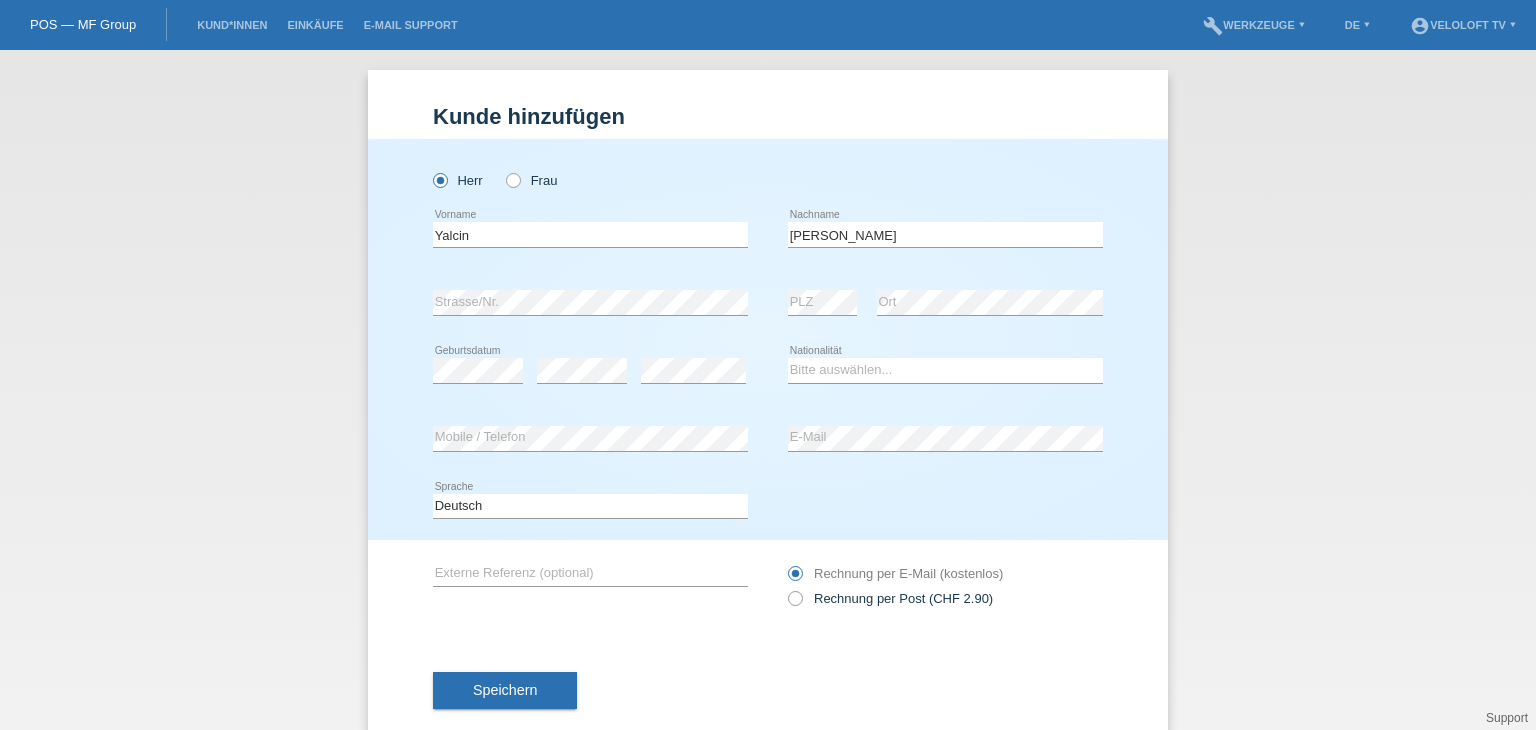 click on "error
PLZ" at bounding box center [822, 303] 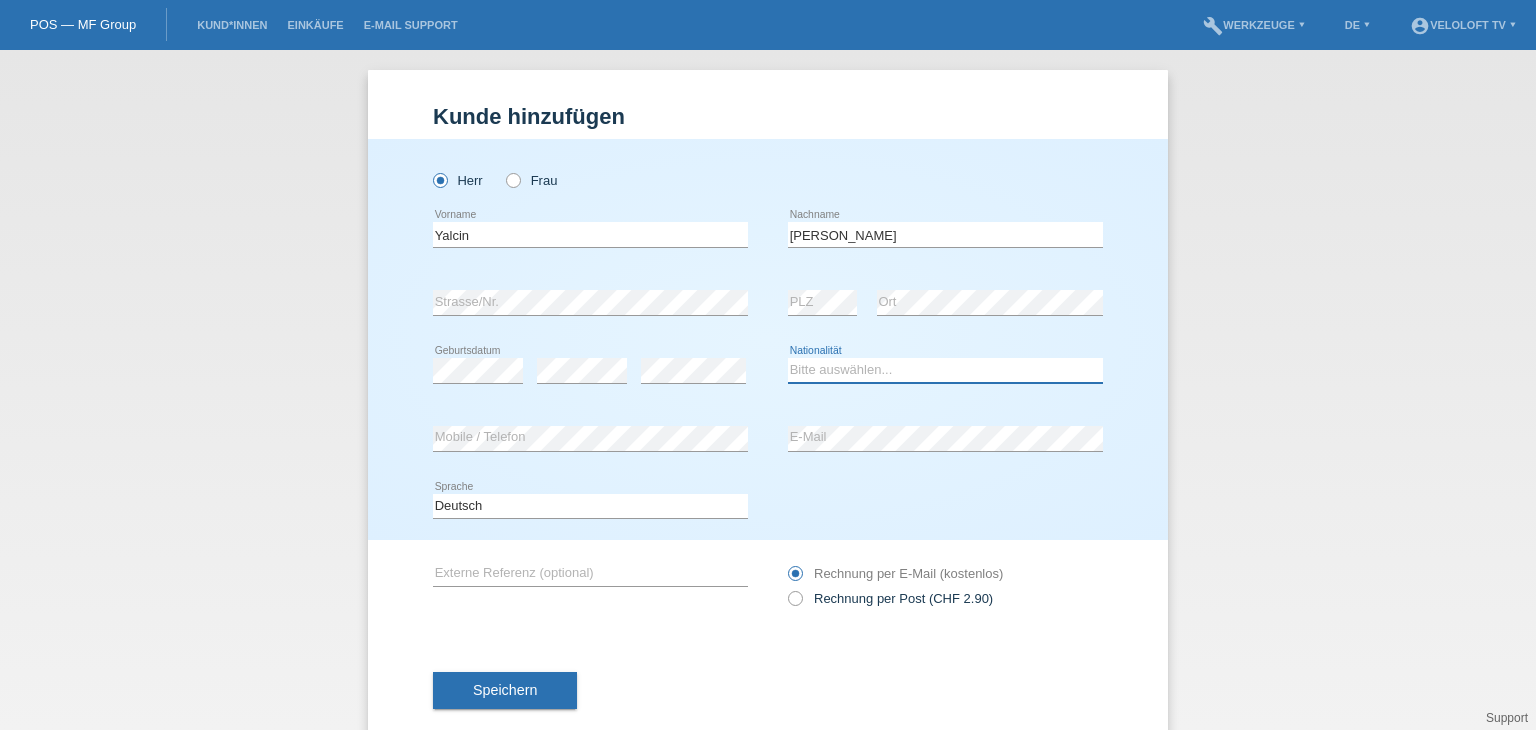 click on "Bitte auswählen...
[GEOGRAPHIC_DATA]
[GEOGRAPHIC_DATA]
[GEOGRAPHIC_DATA]
[GEOGRAPHIC_DATA]
------------
[GEOGRAPHIC_DATA]
[GEOGRAPHIC_DATA]
[GEOGRAPHIC_DATA]
[GEOGRAPHIC_DATA]
[GEOGRAPHIC_DATA]" at bounding box center [945, 370] 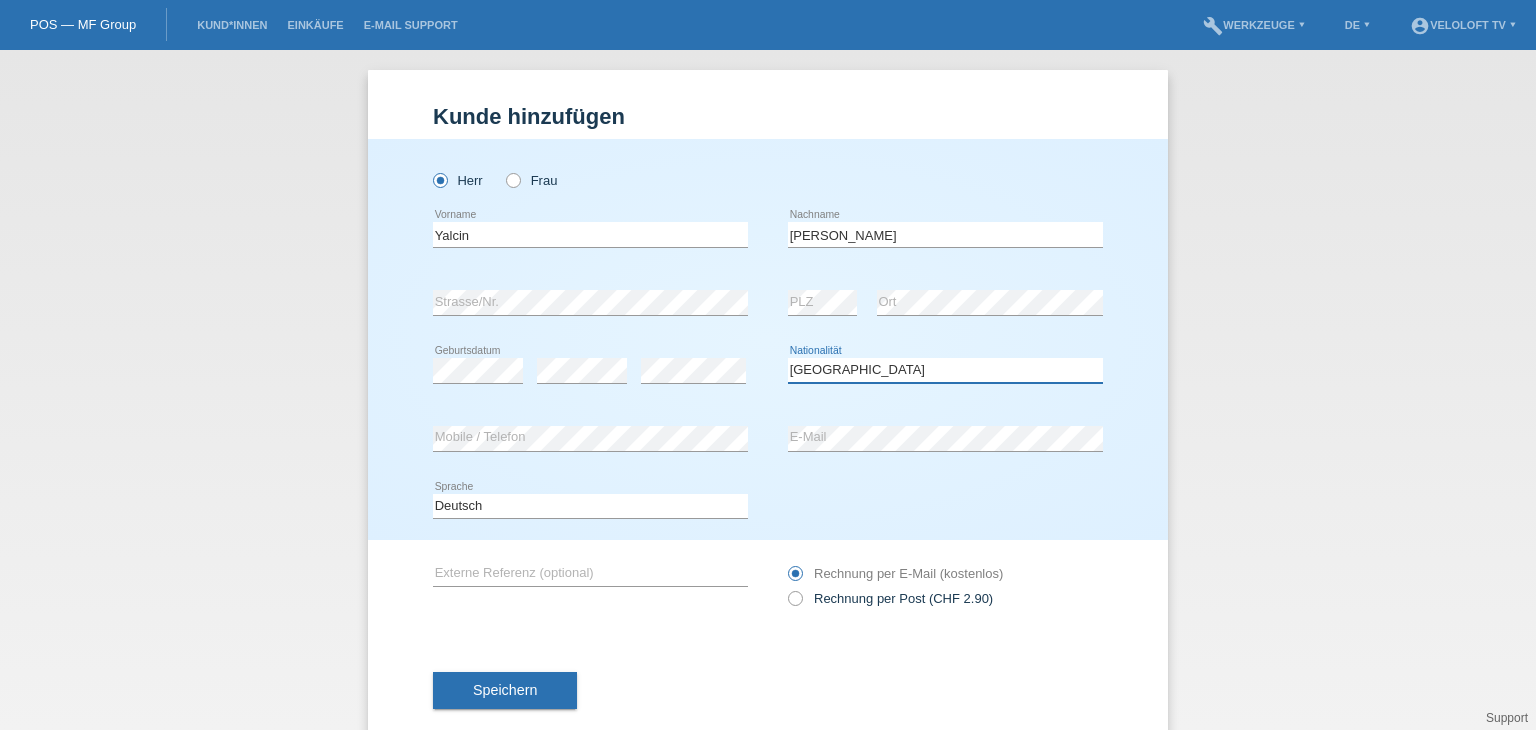click on "Bitte auswählen...
[GEOGRAPHIC_DATA]
[GEOGRAPHIC_DATA]
[GEOGRAPHIC_DATA]
[GEOGRAPHIC_DATA]
------------
[GEOGRAPHIC_DATA]
[GEOGRAPHIC_DATA]
[GEOGRAPHIC_DATA]
[GEOGRAPHIC_DATA]
[GEOGRAPHIC_DATA]" at bounding box center [945, 370] 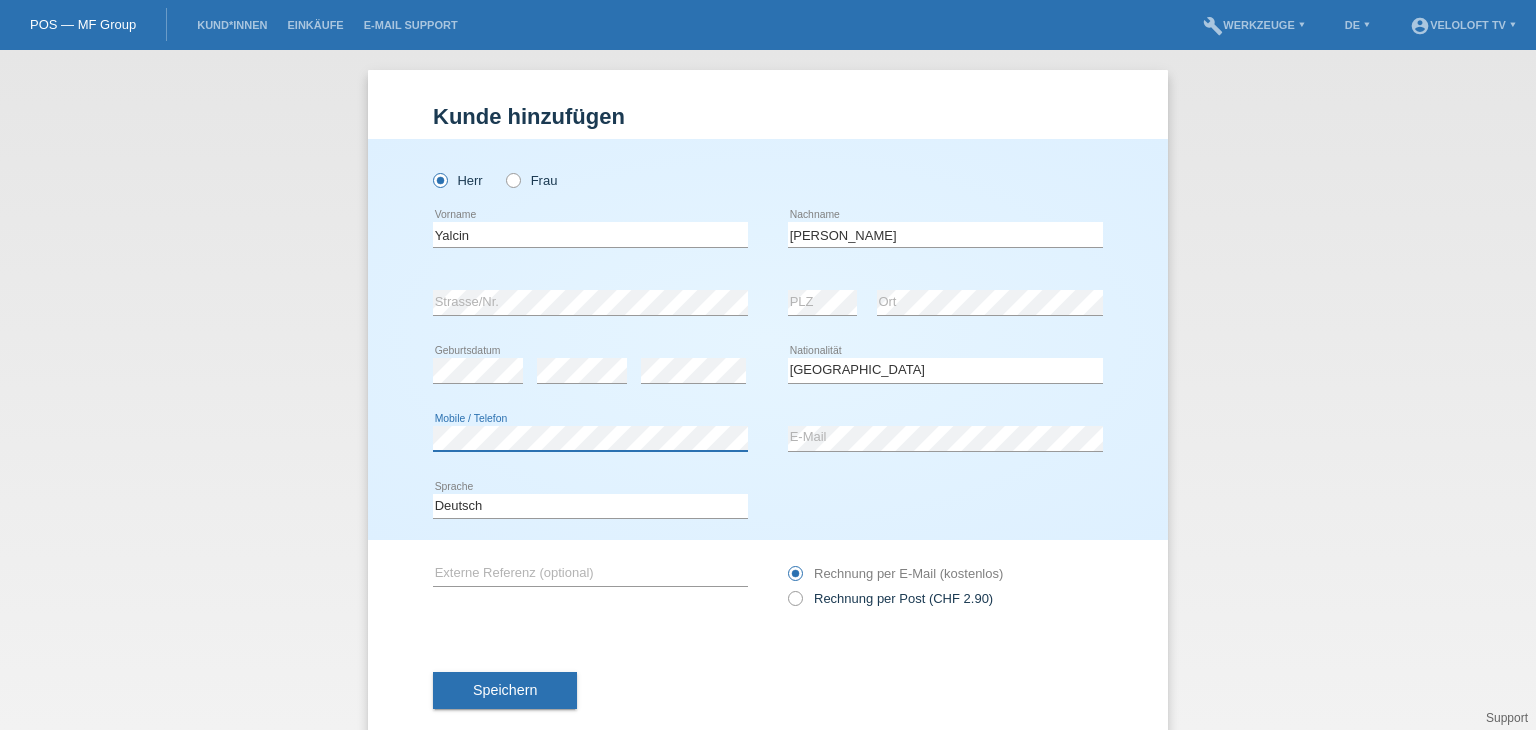 click on "[PERSON_NAME]
Frau
[GEOGRAPHIC_DATA]
error
Vorname
C" at bounding box center (768, 339) 